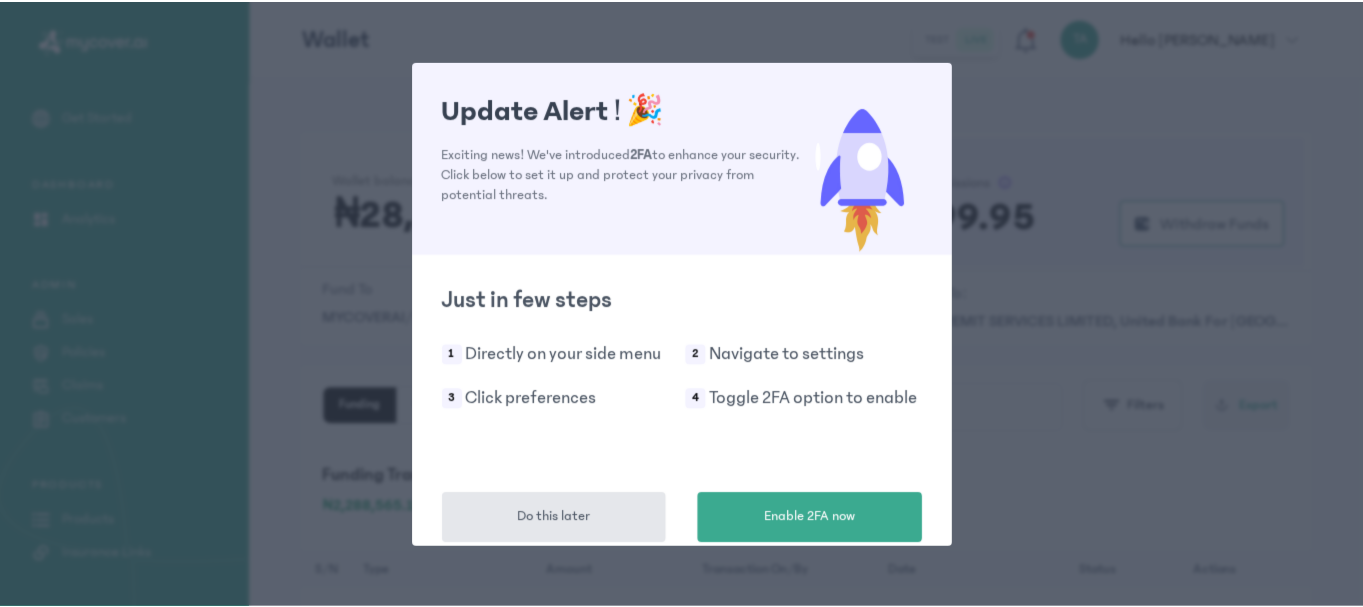 scroll, scrollTop: 0, scrollLeft: 0, axis: both 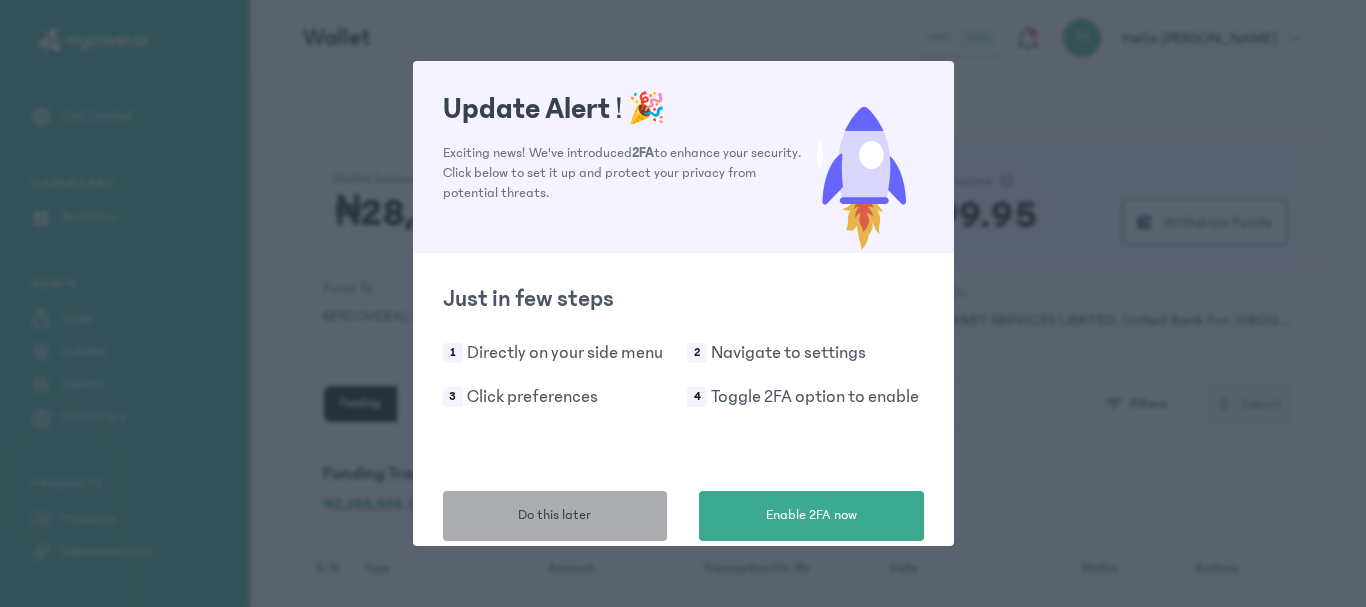 click on "Do this later" at bounding box center (554, 515) 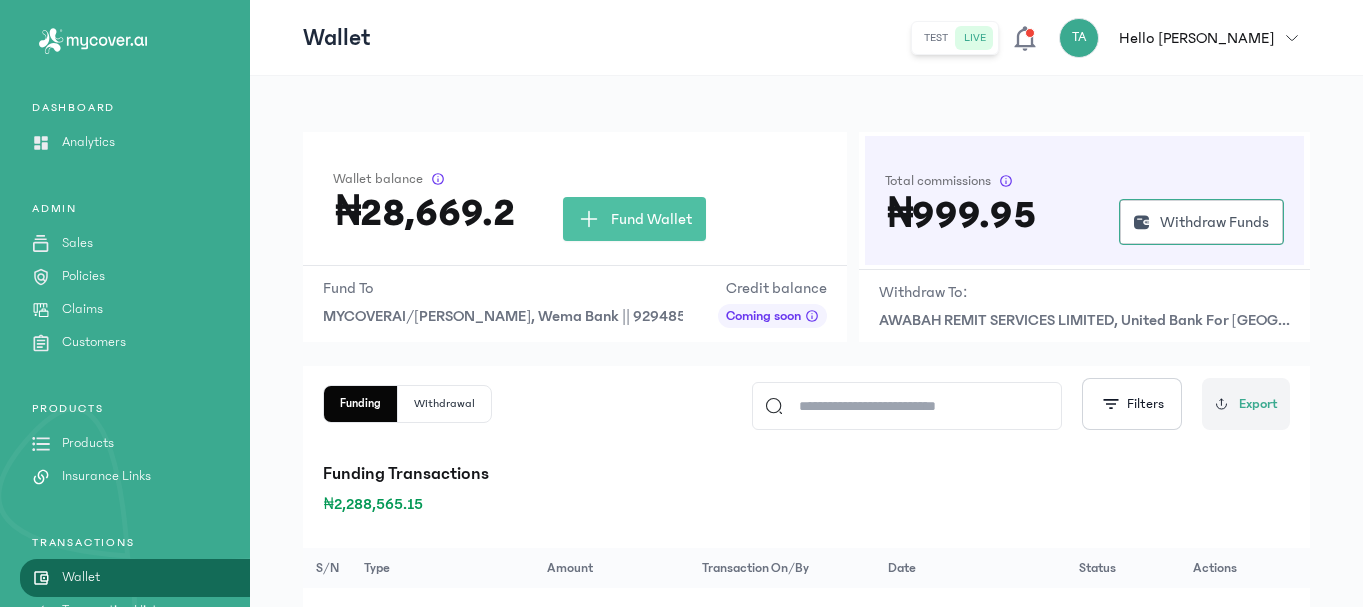 scroll, scrollTop: 251, scrollLeft: 0, axis: vertical 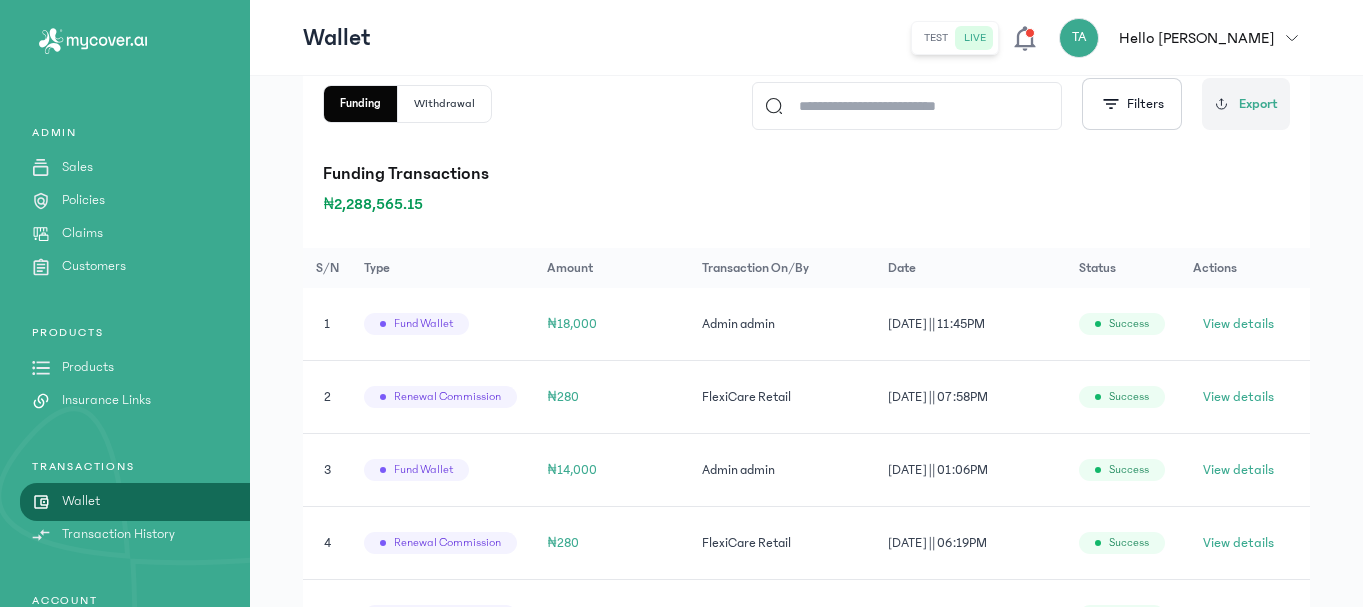 click on "Products" at bounding box center [88, 367] 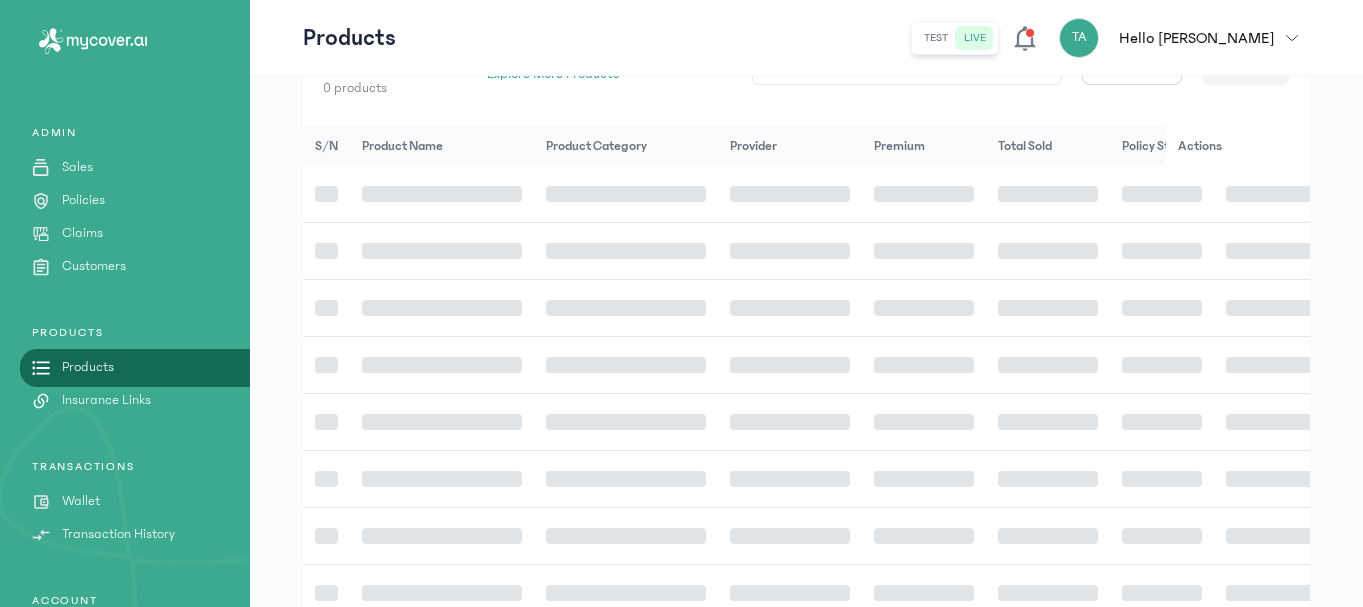 scroll, scrollTop: 0, scrollLeft: 0, axis: both 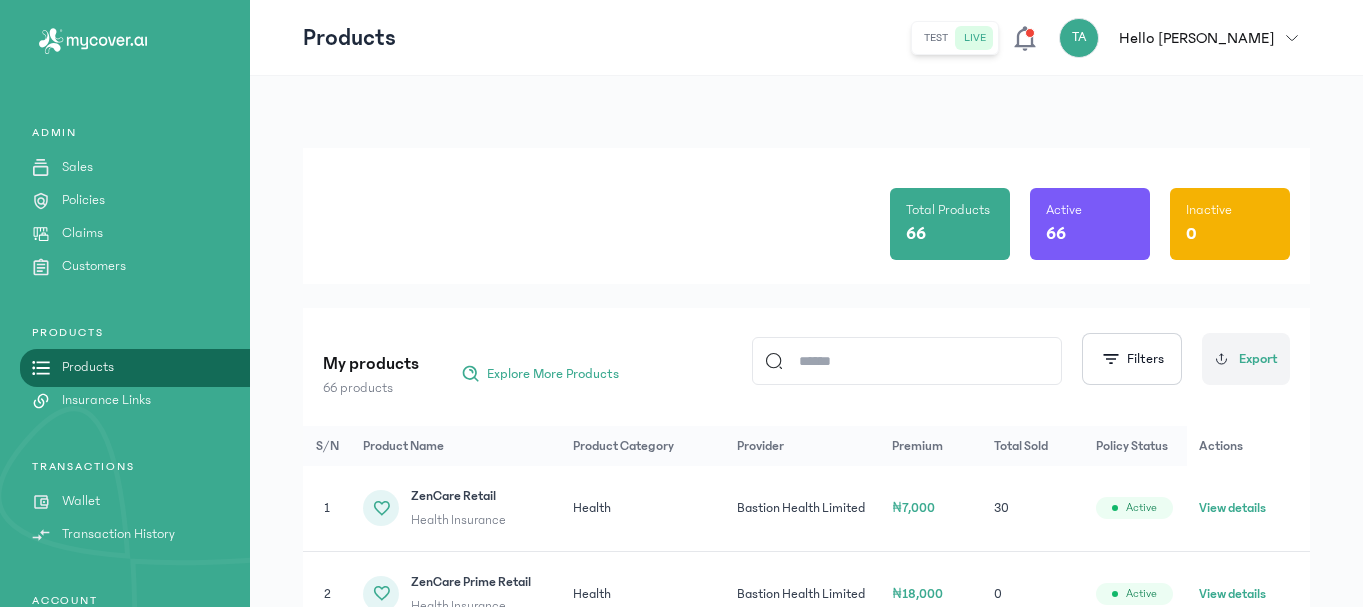 click on "Customers" at bounding box center (94, 266) 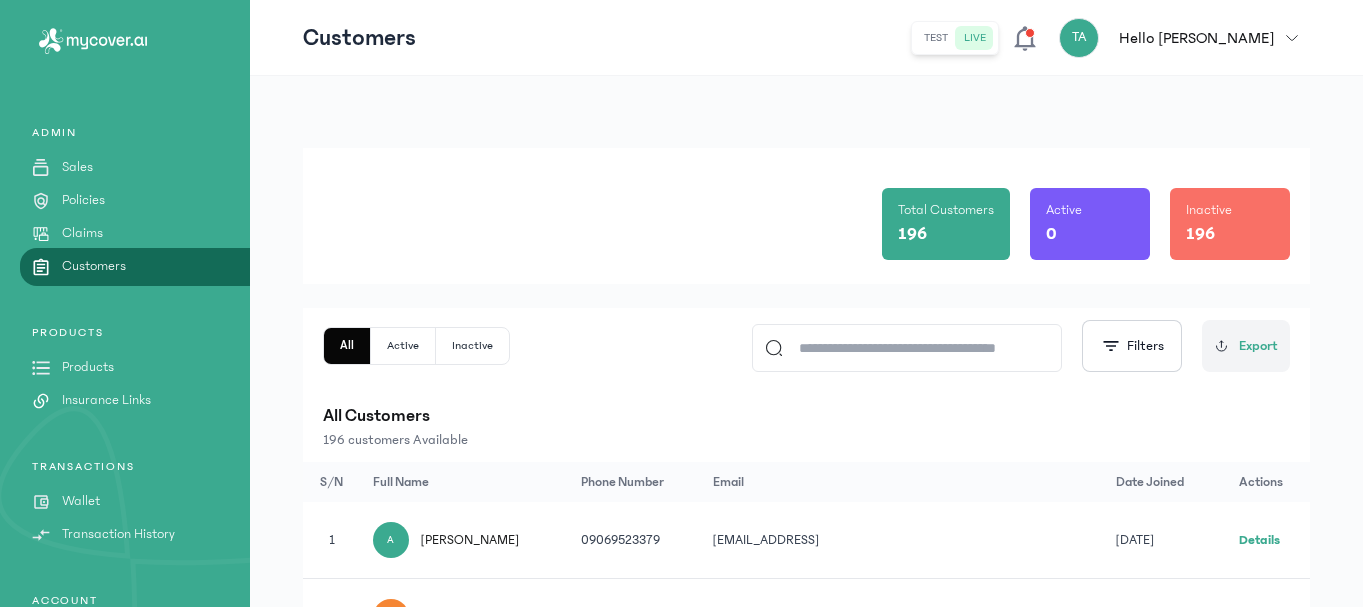 click 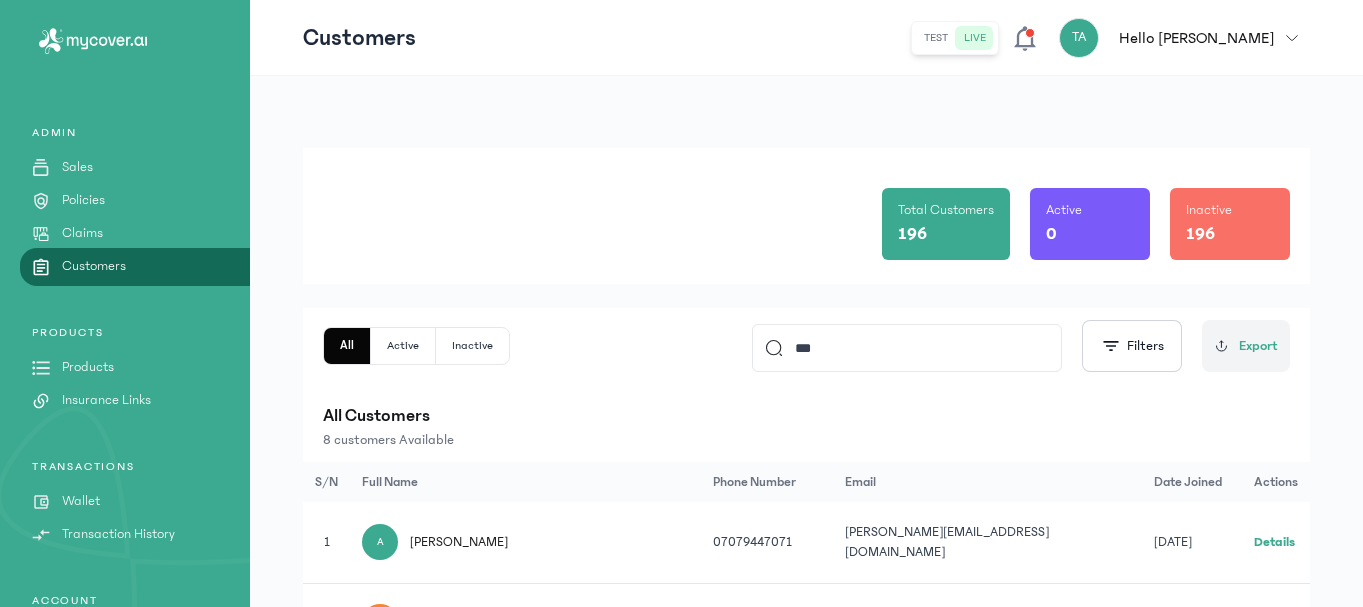 click on "***" 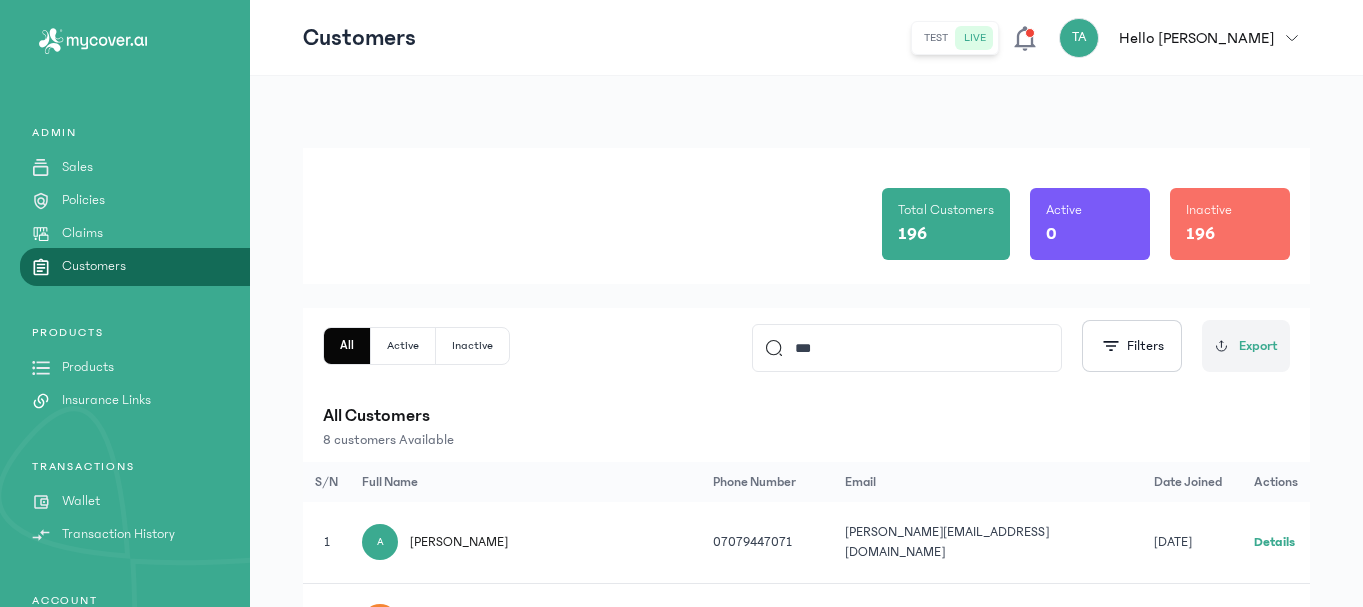 type on "*********" 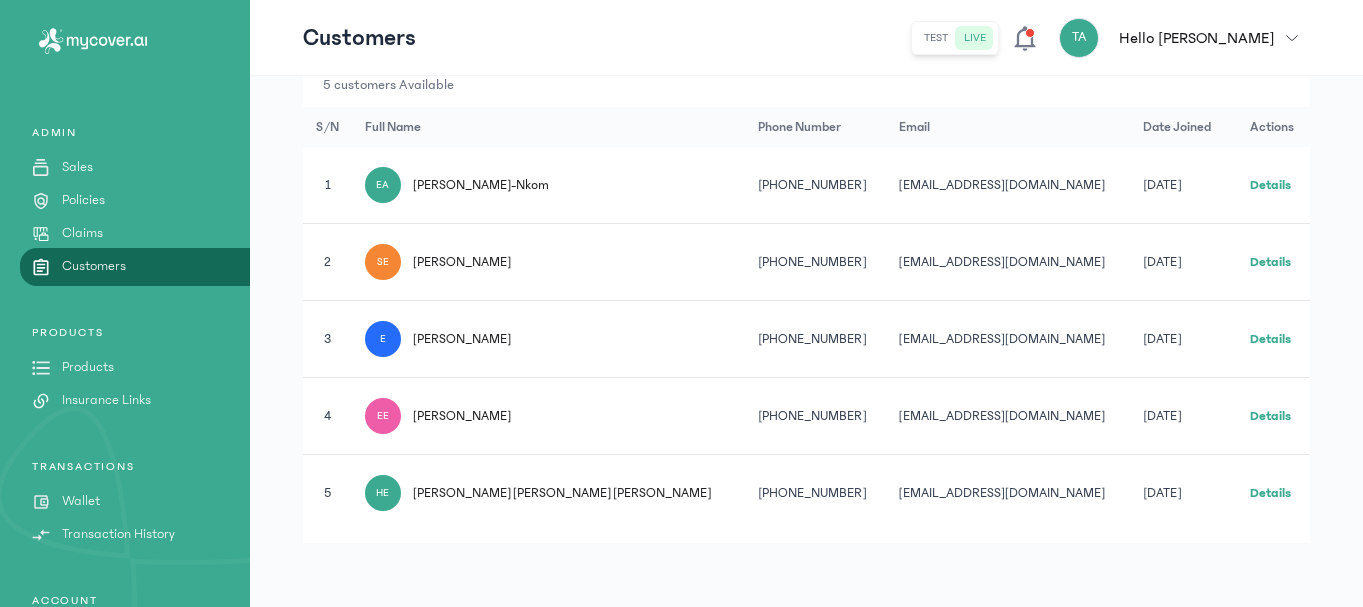 scroll, scrollTop: 255, scrollLeft: 0, axis: vertical 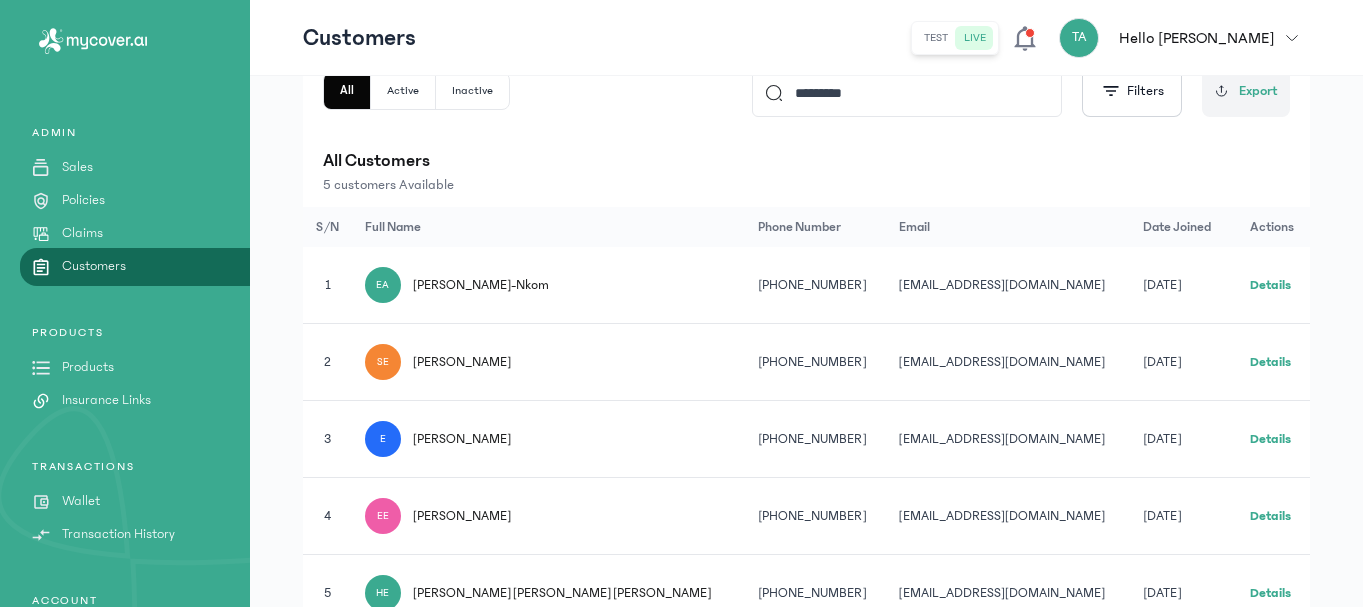 click on "Details" 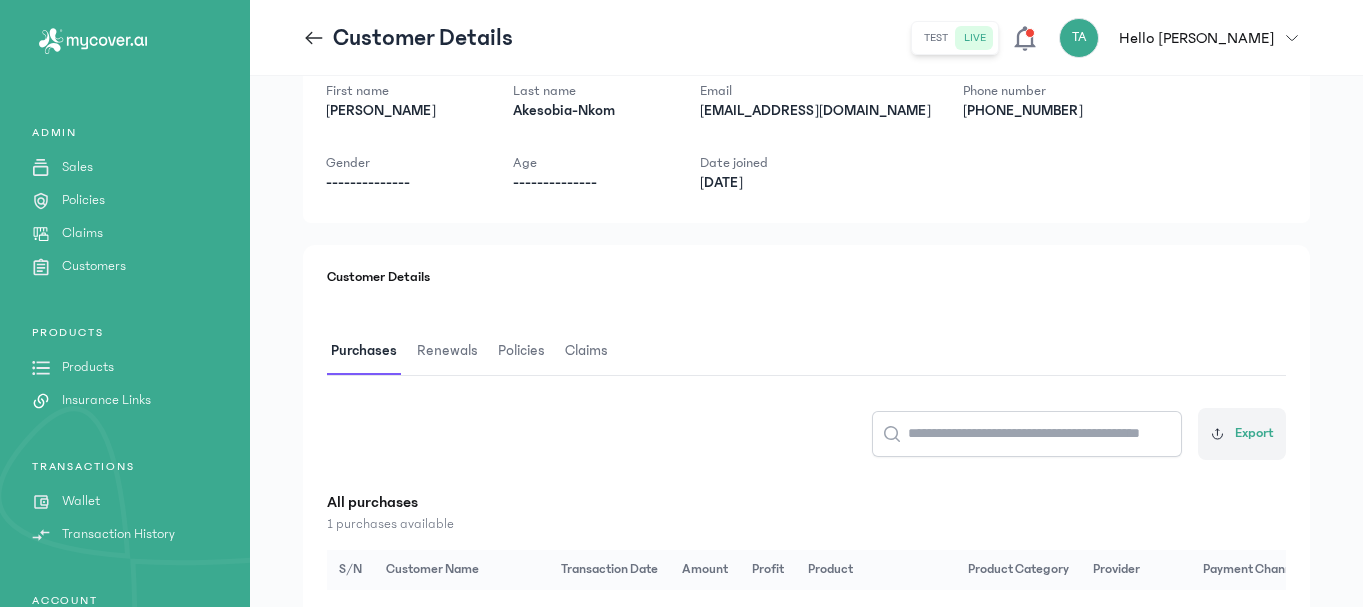 scroll, scrollTop: 300, scrollLeft: 0, axis: vertical 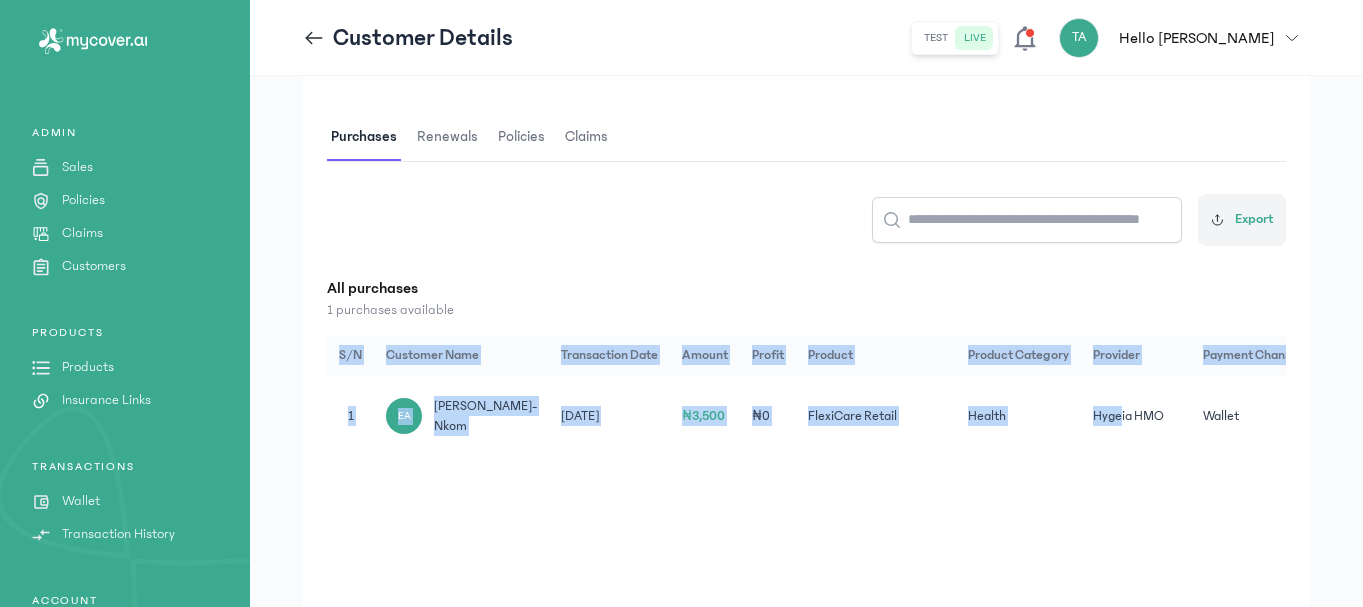 drag, startPoint x: 1108, startPoint y: 475, endPoint x: 1264, endPoint y: 477, distance: 156.01282 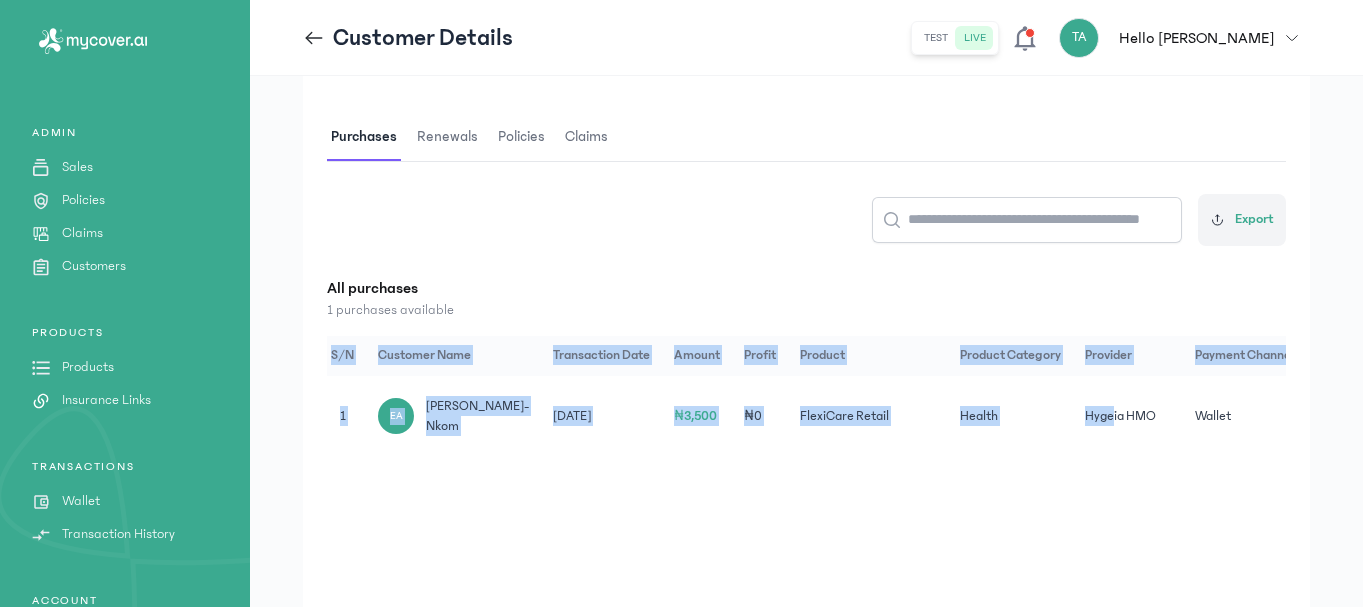 scroll, scrollTop: 0, scrollLeft: 17, axis: horizontal 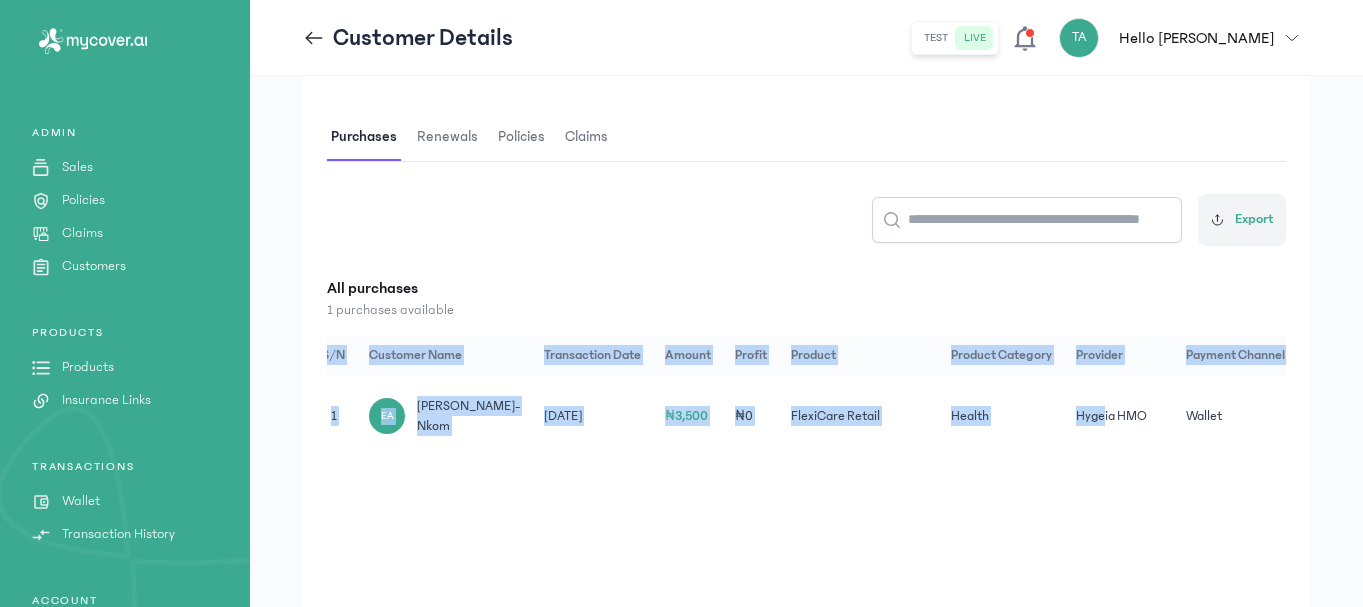 click on "Customer Details Purchases Renewals Policies Claims
Export All purchases 1 purchases available  S/N Customer Name Transaction Date Amount Profit Product Product Category Provider Payment Channel 1 EA [PERSON_NAME]-Nkom [DATE] ₦3,500 ₦0 FlexiCare Retail Health Hygeia HMO wallet" at bounding box center [806, 331] 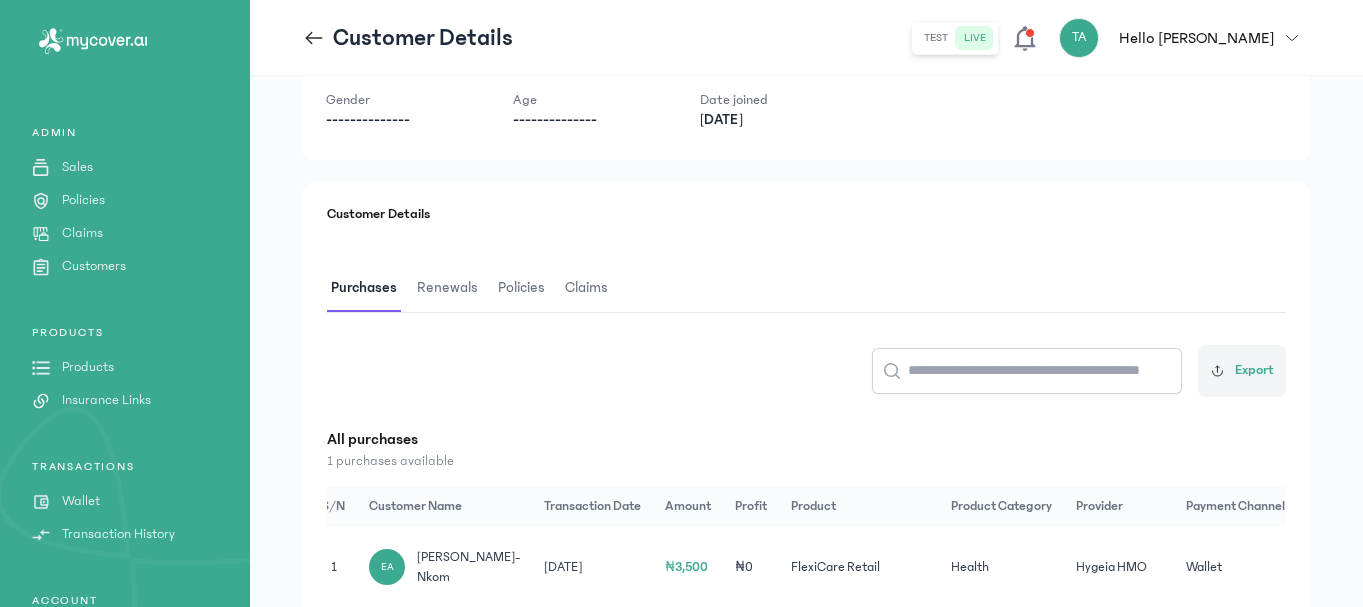 scroll, scrollTop: 0, scrollLeft: 0, axis: both 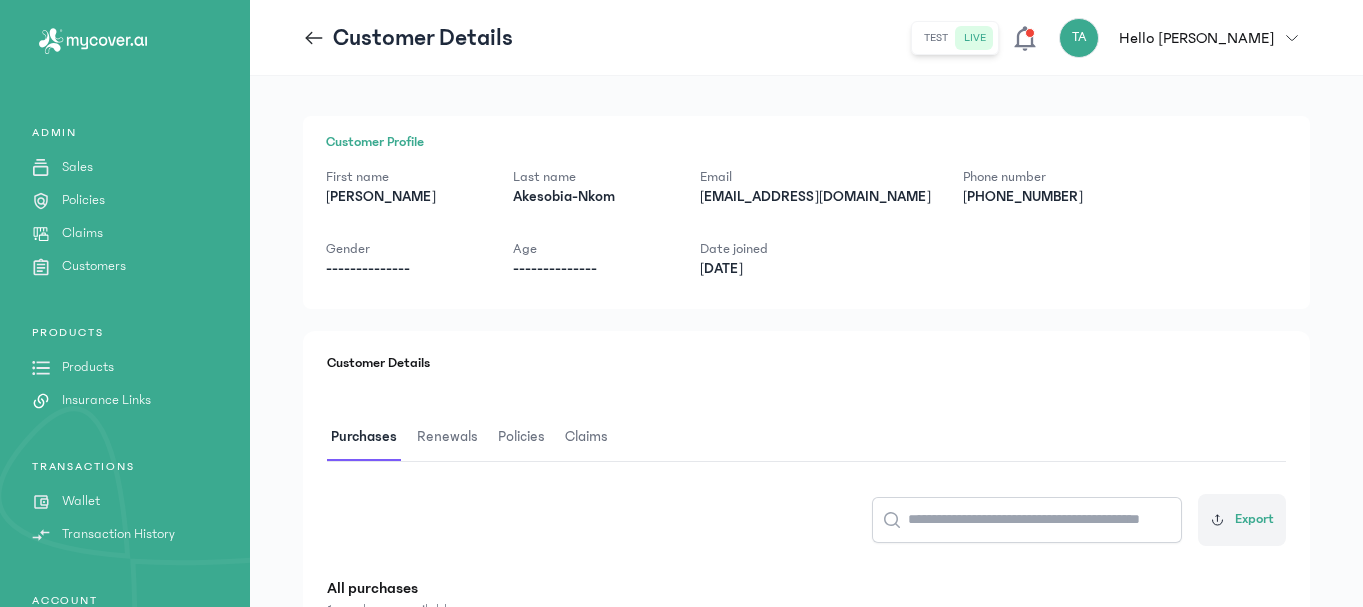 click on "Products" at bounding box center [88, 367] 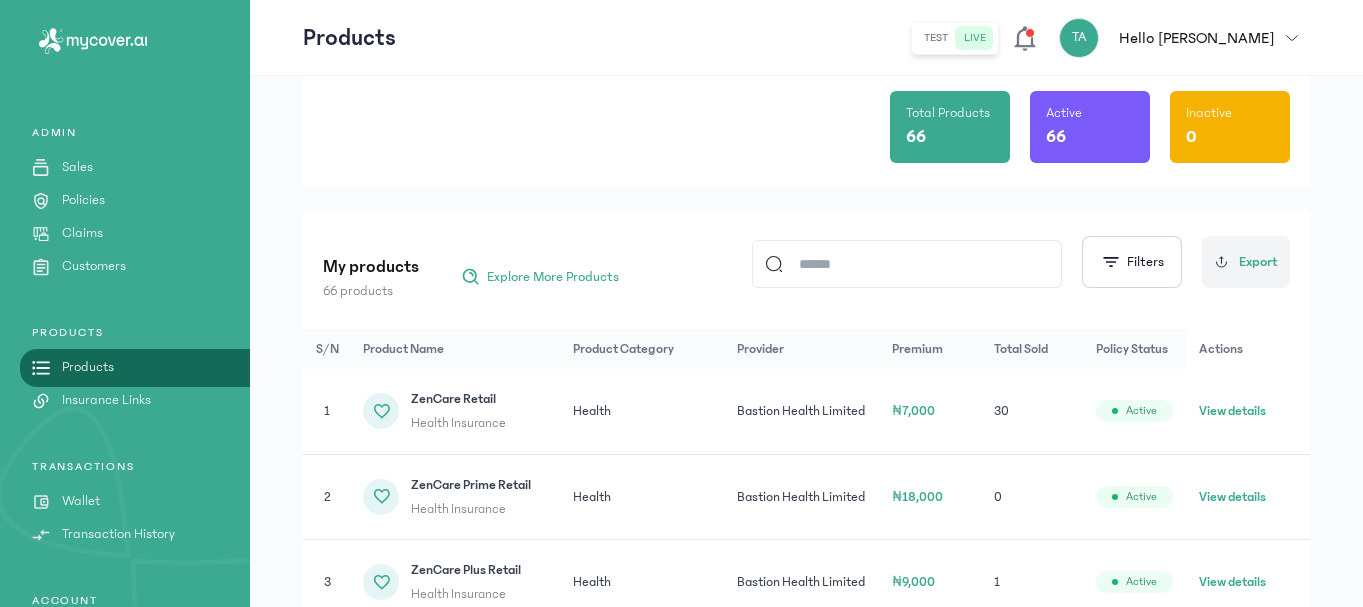 scroll, scrollTop: 0, scrollLeft: 0, axis: both 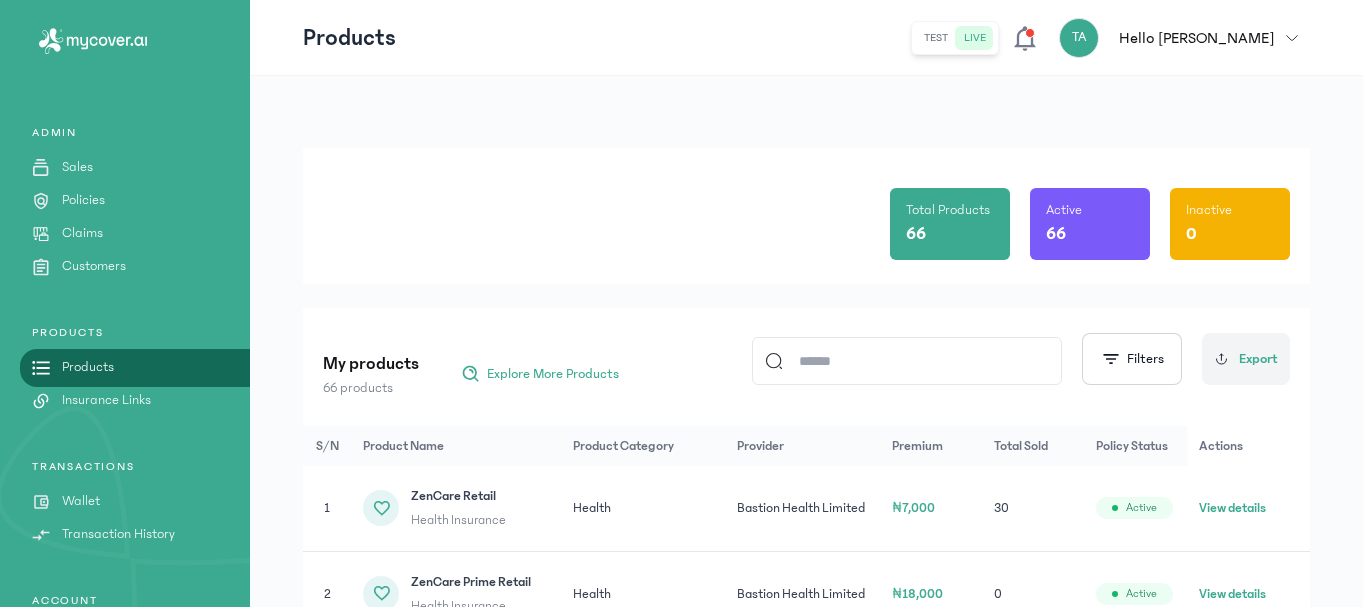 click 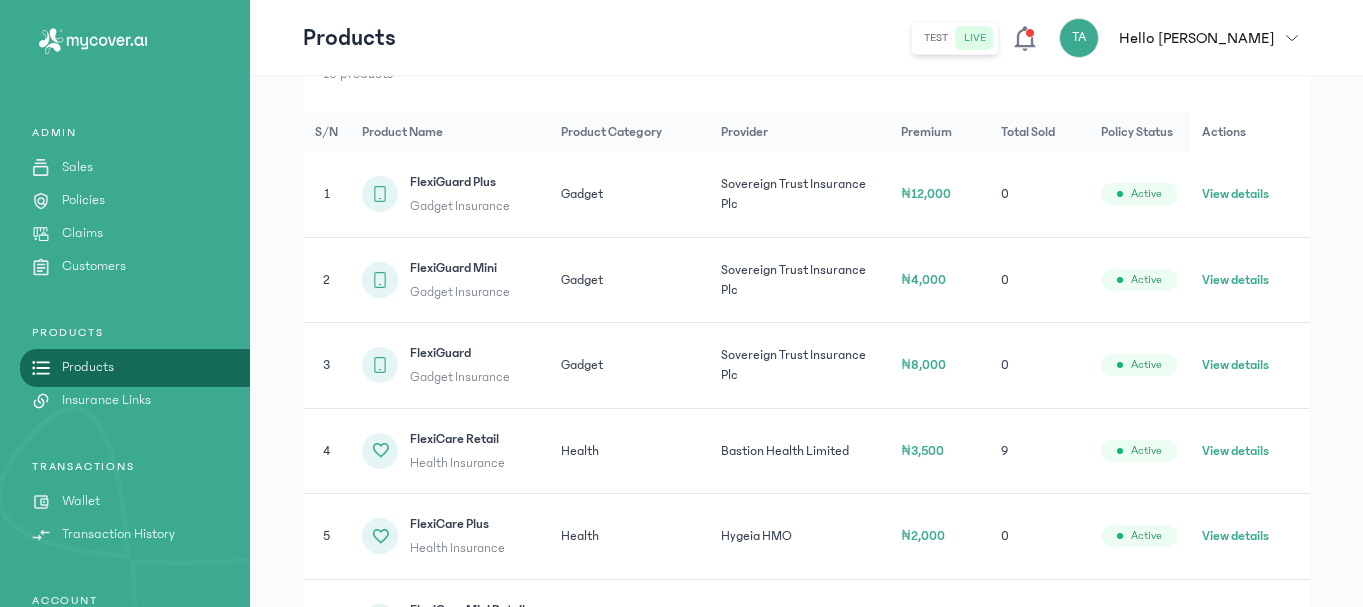 scroll, scrollTop: 100, scrollLeft: 0, axis: vertical 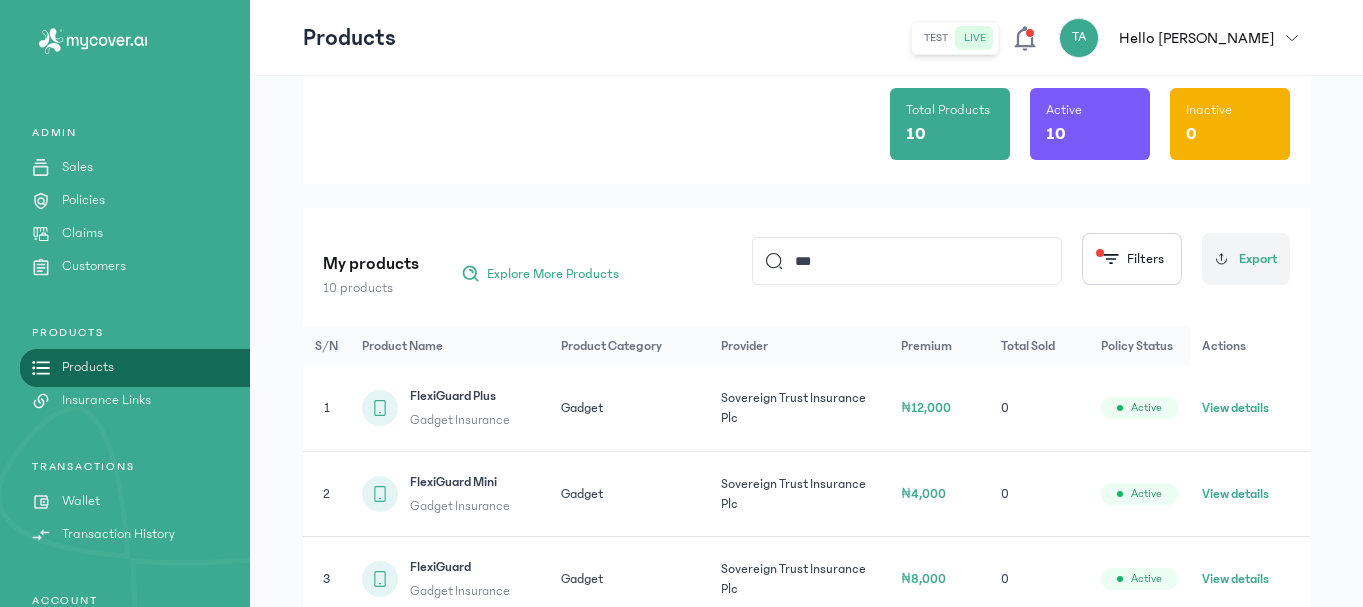 click on "***" 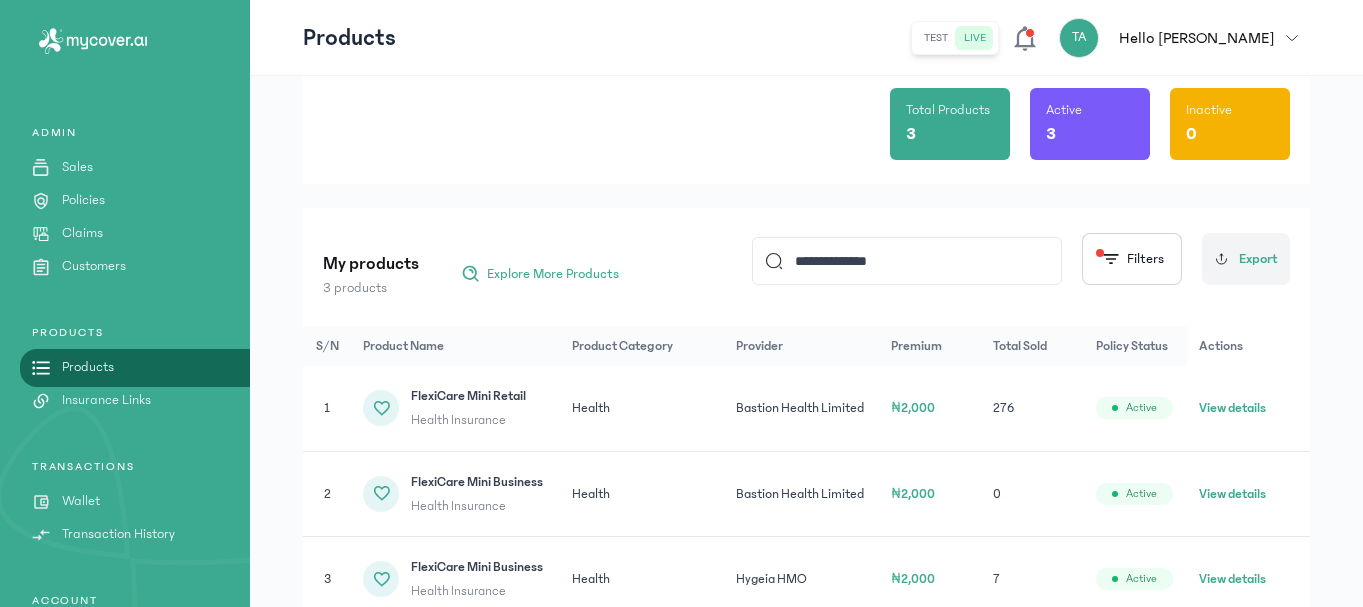 scroll, scrollTop: 191, scrollLeft: 0, axis: vertical 